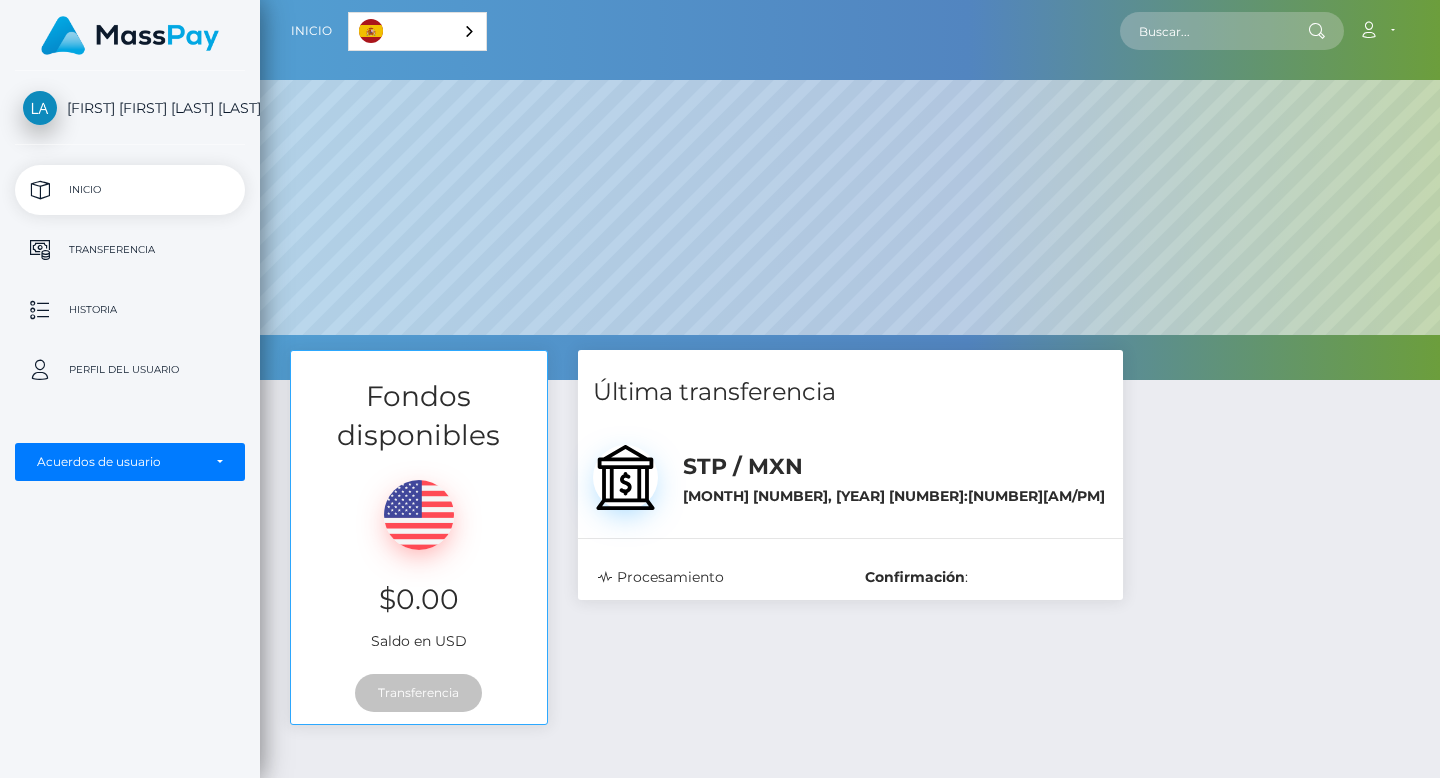 scroll, scrollTop: 0, scrollLeft: 0, axis: both 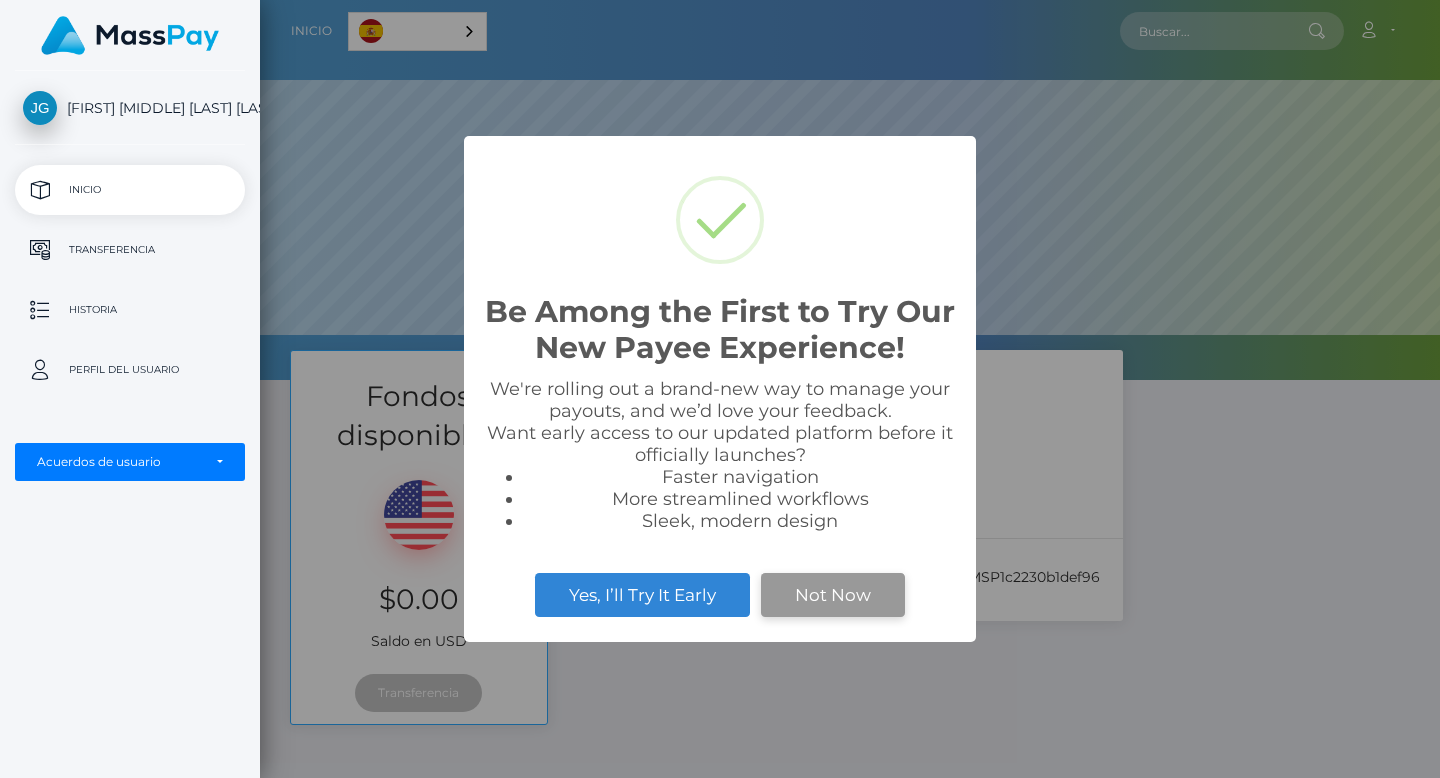 click on "Not Now" at bounding box center [833, 595] 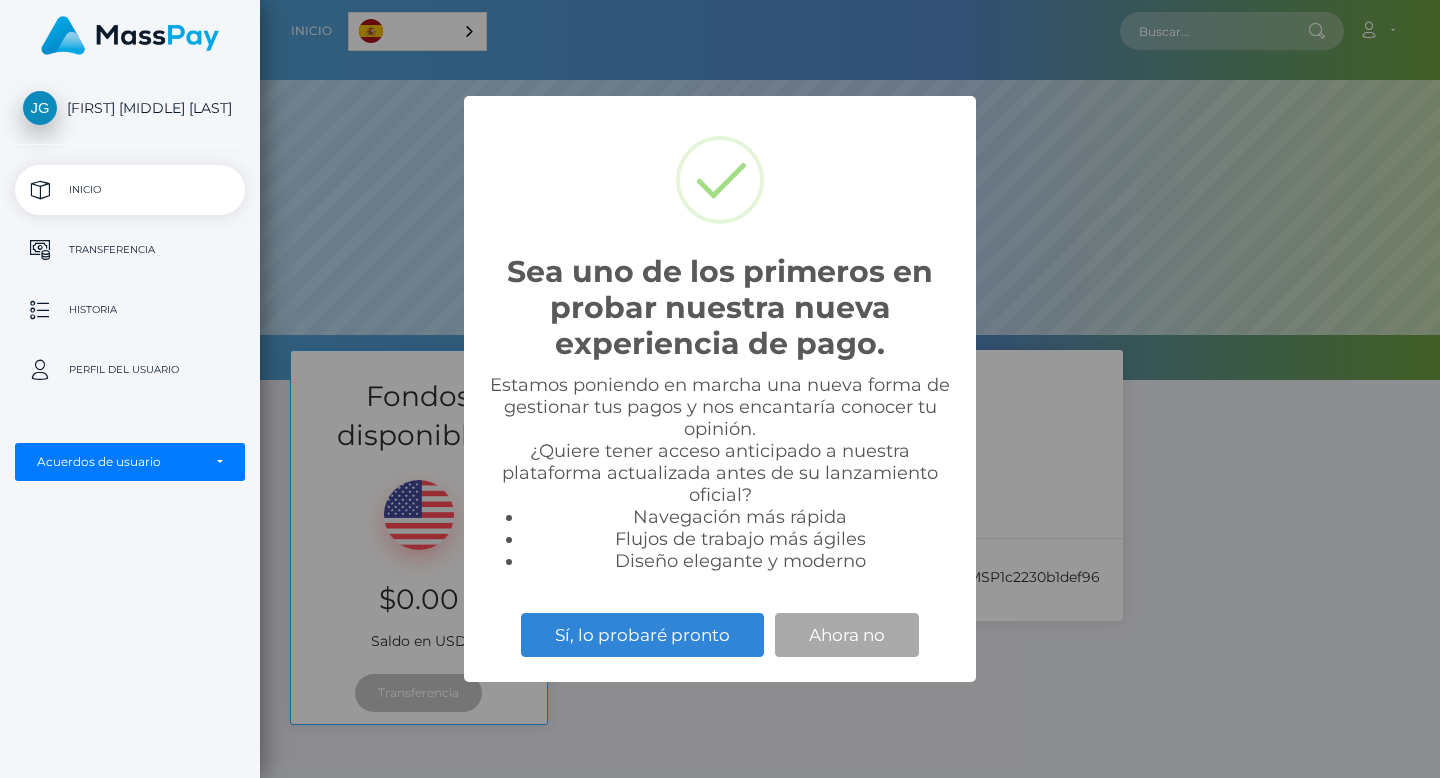 scroll, scrollTop: 0, scrollLeft: 0, axis: both 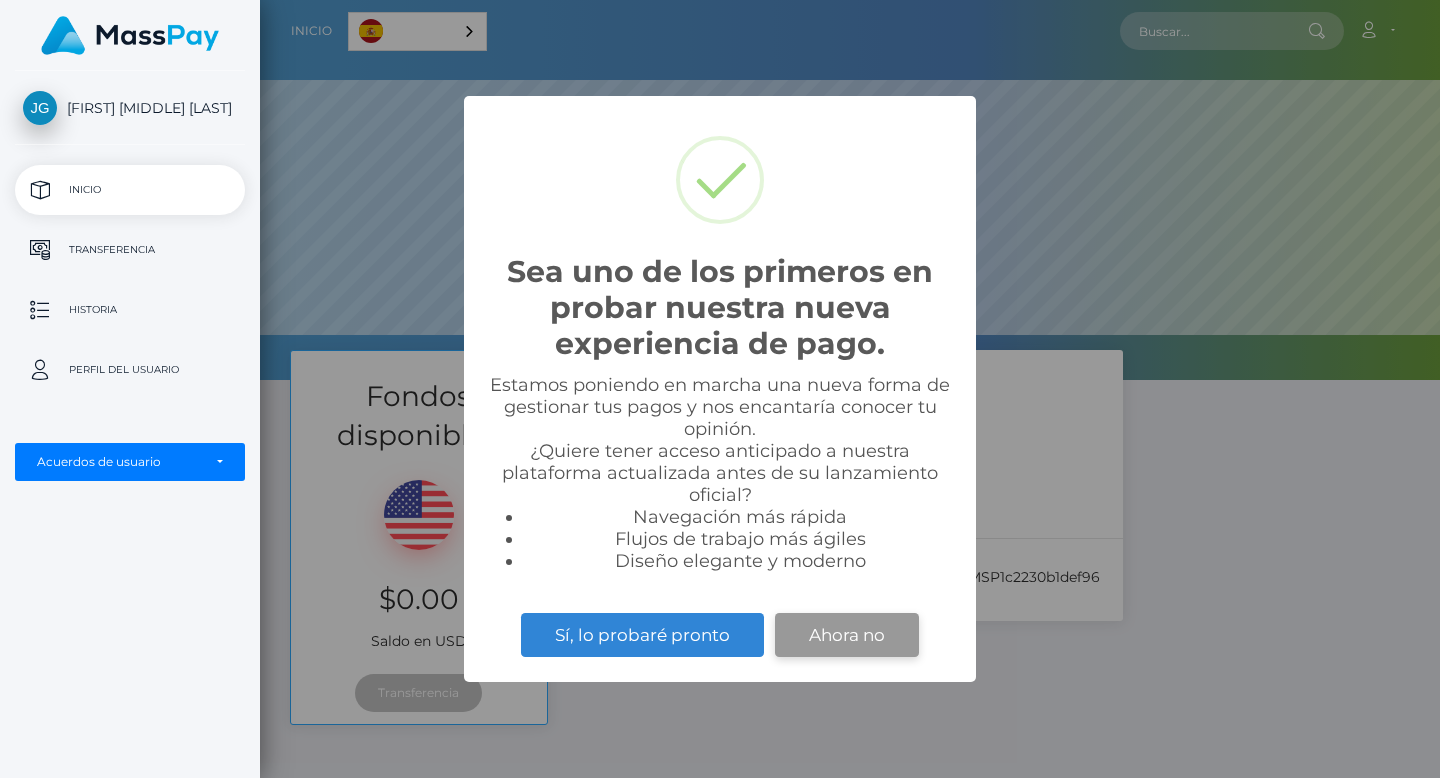 click on "Ahora no" at bounding box center (847, 635) 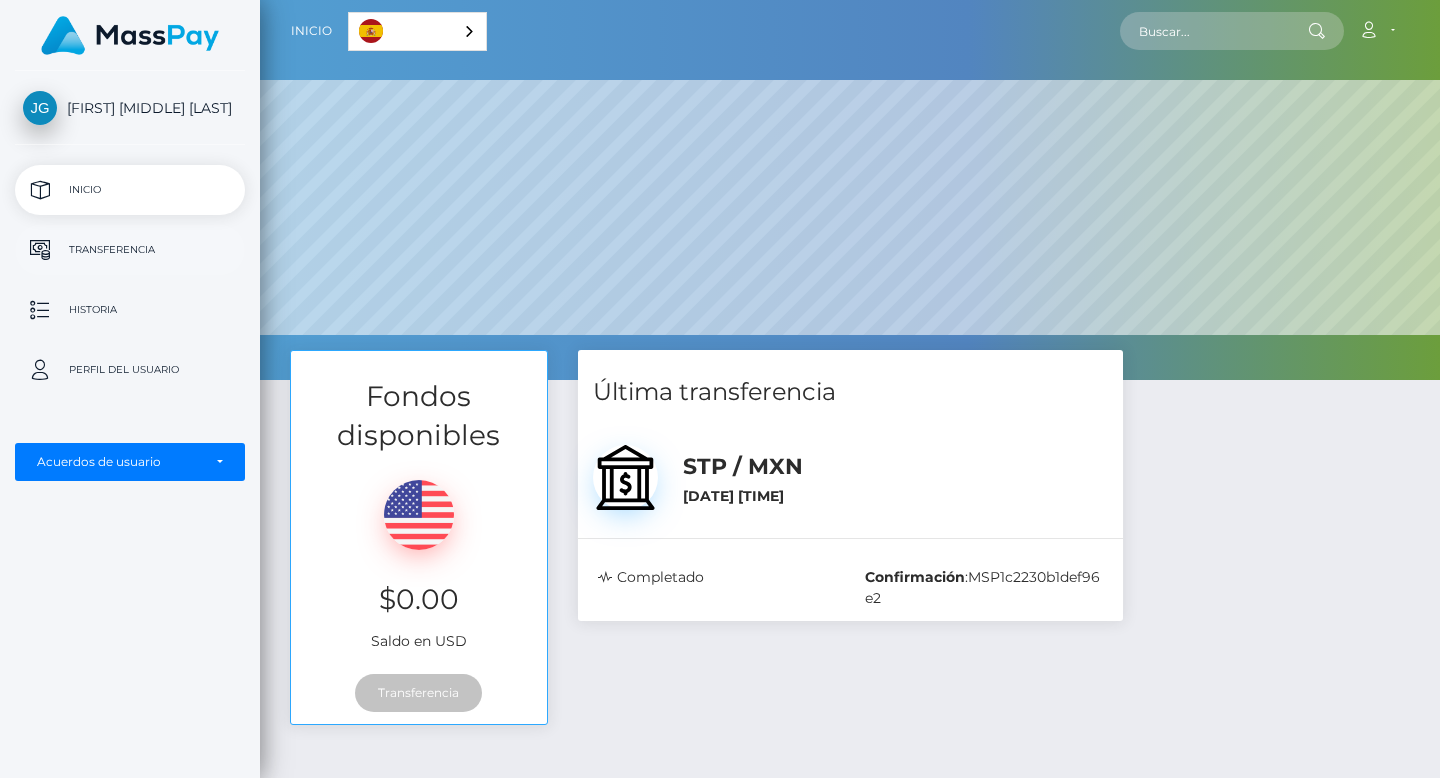 click on "Transferencia" at bounding box center (130, 250) 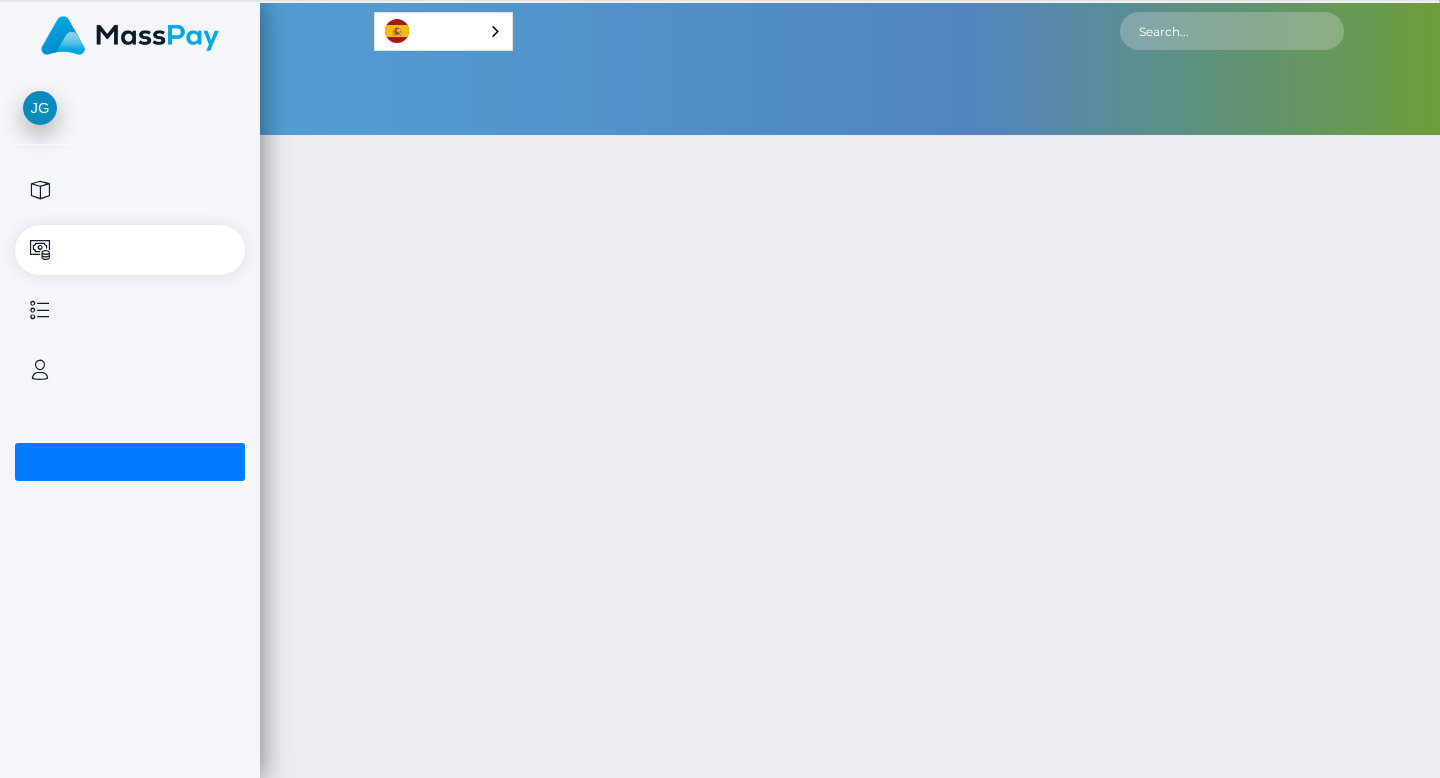 scroll, scrollTop: 0, scrollLeft: 0, axis: both 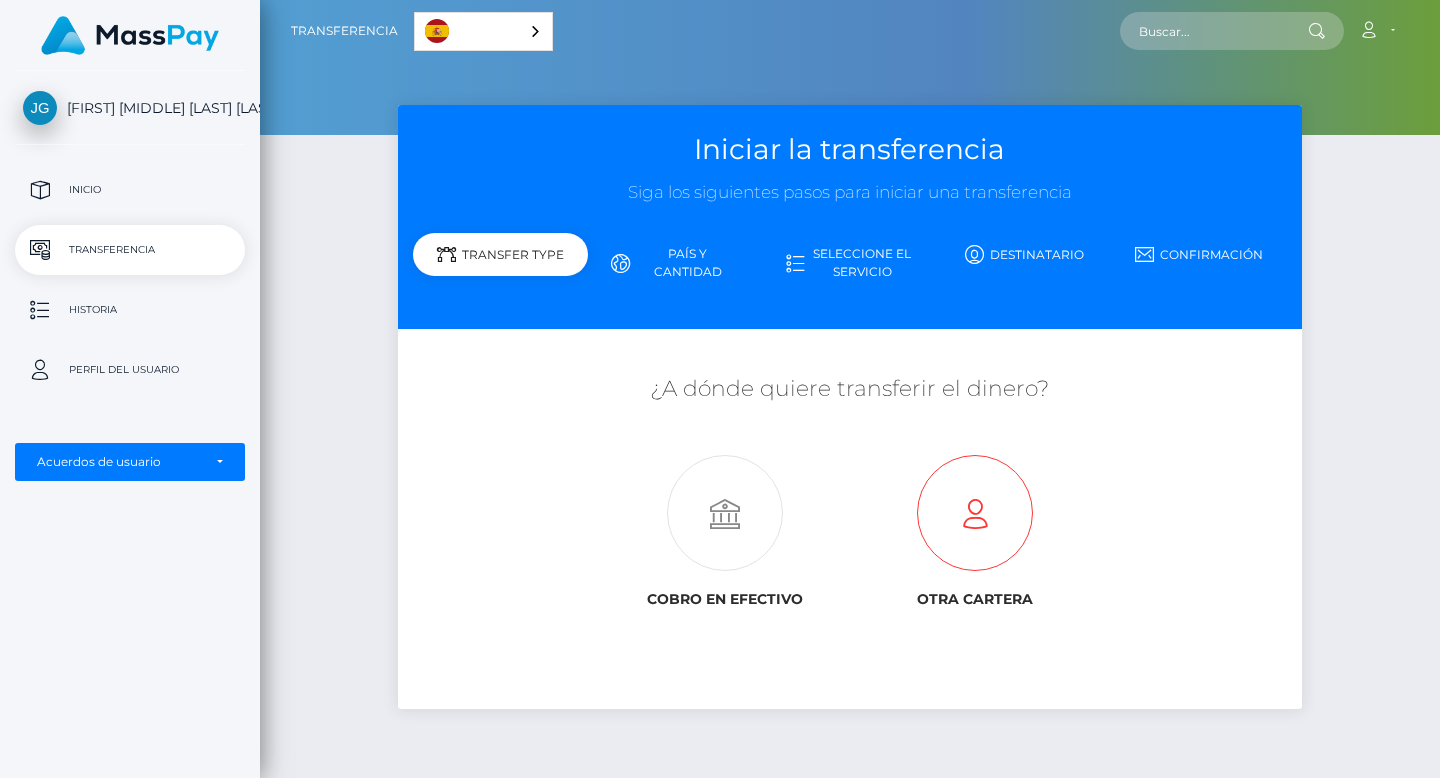 click at bounding box center (975, 514) 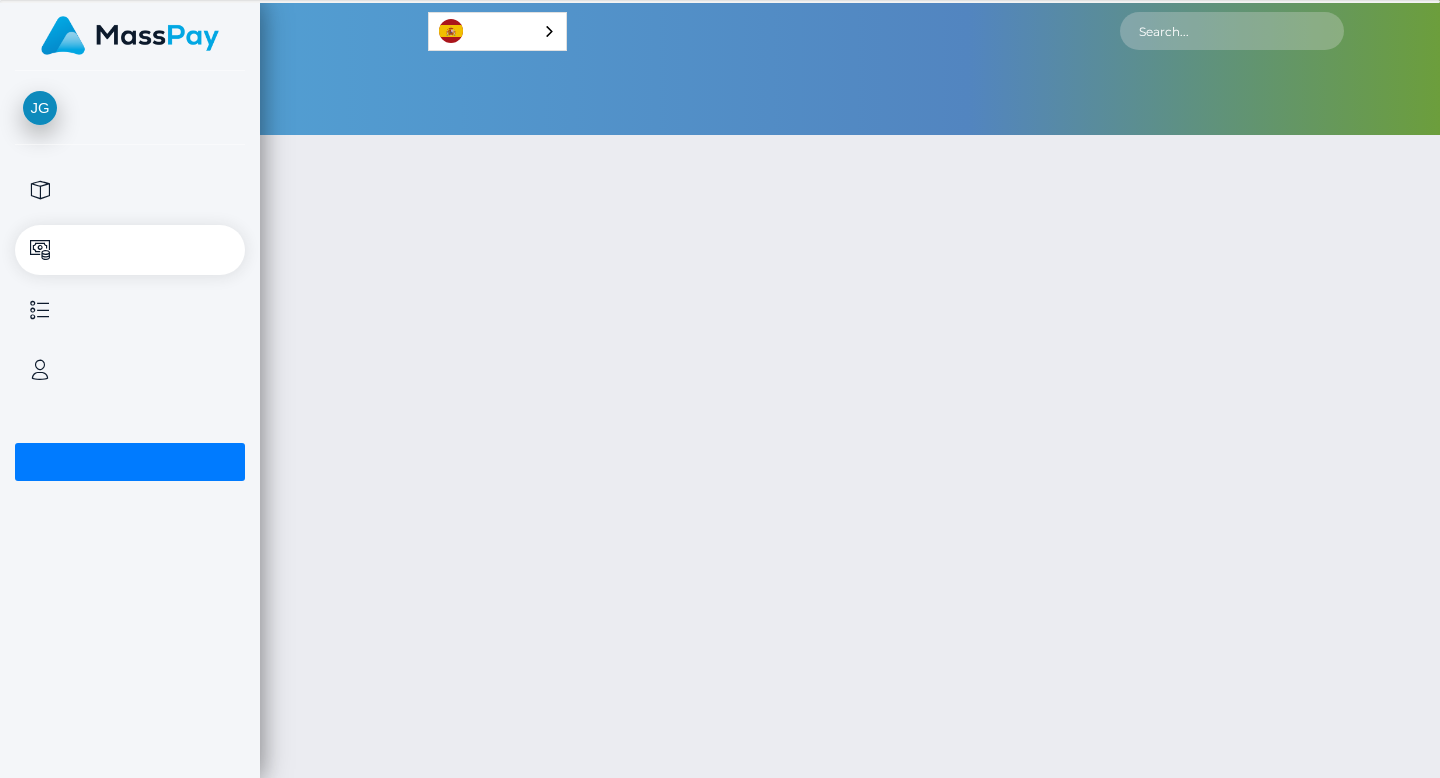 scroll, scrollTop: 0, scrollLeft: 0, axis: both 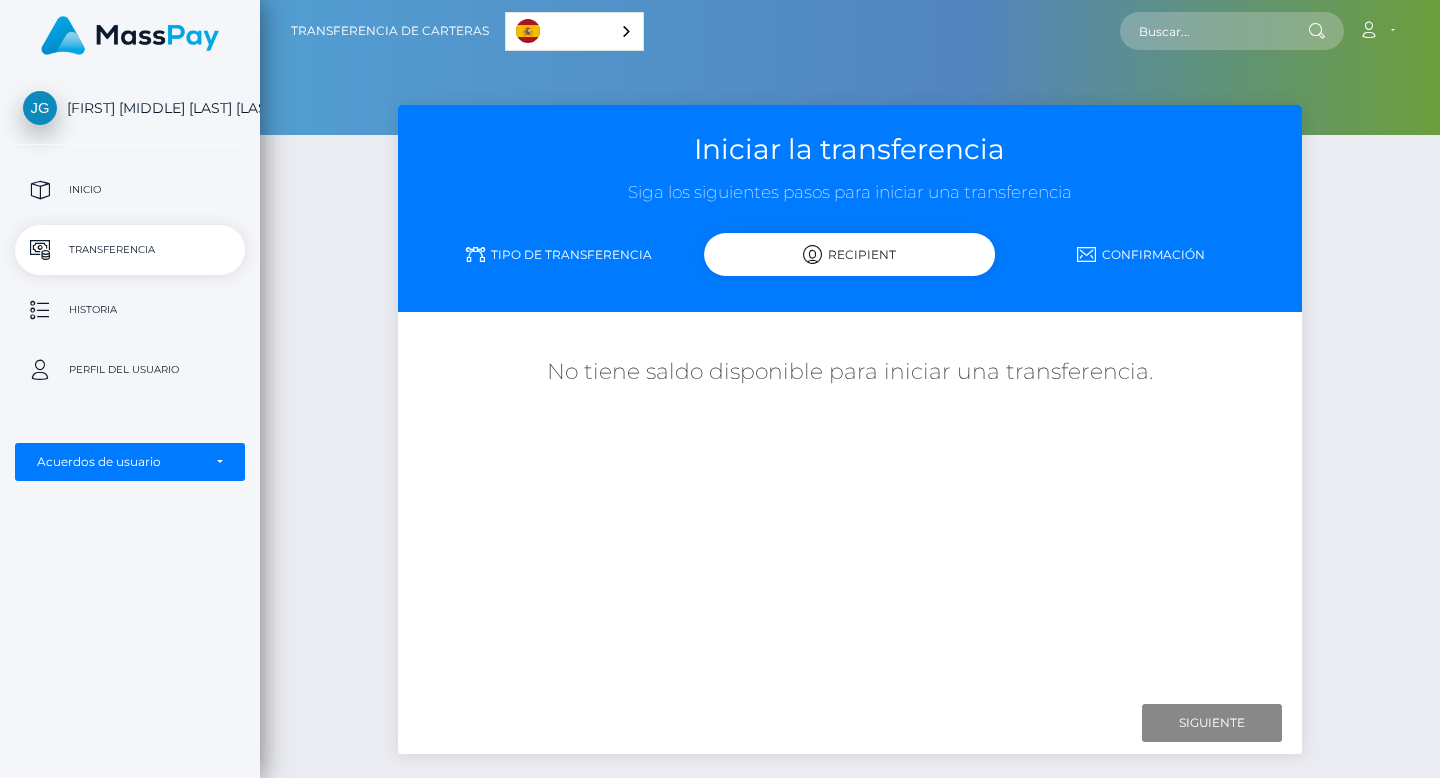 click on "Recipient" at bounding box center [849, 254] 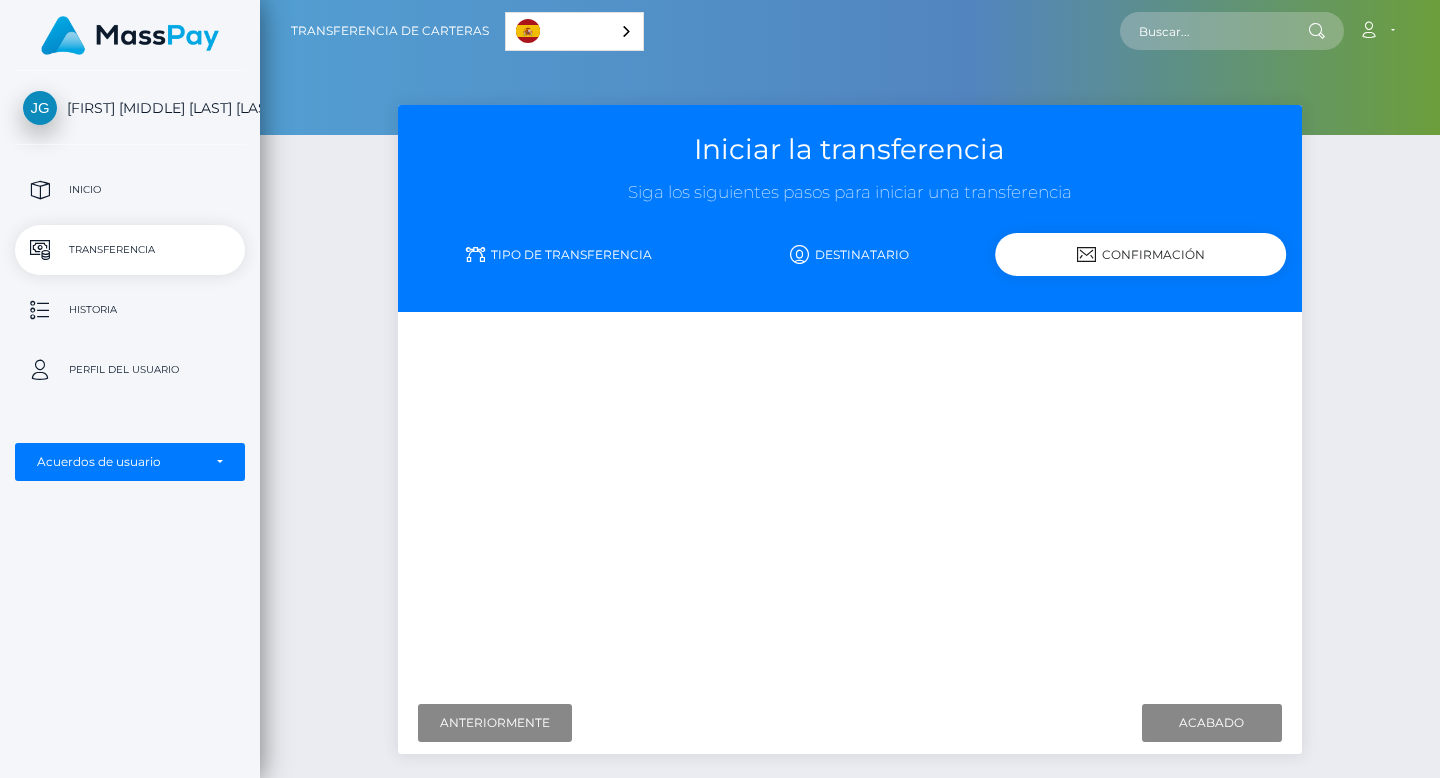 click on "Destinatario" at bounding box center [849, 254] 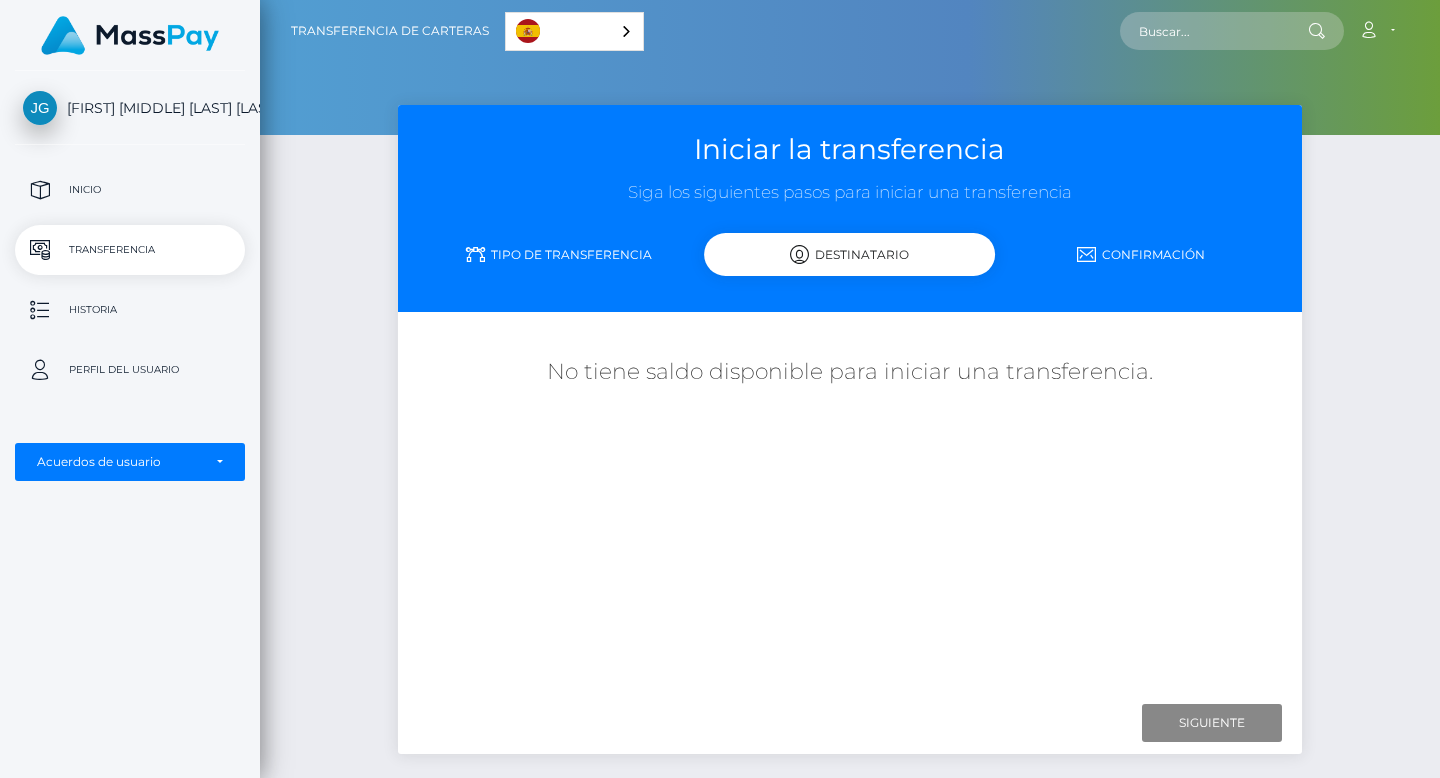 click on "Tipo de transferencia" at bounding box center [558, 254] 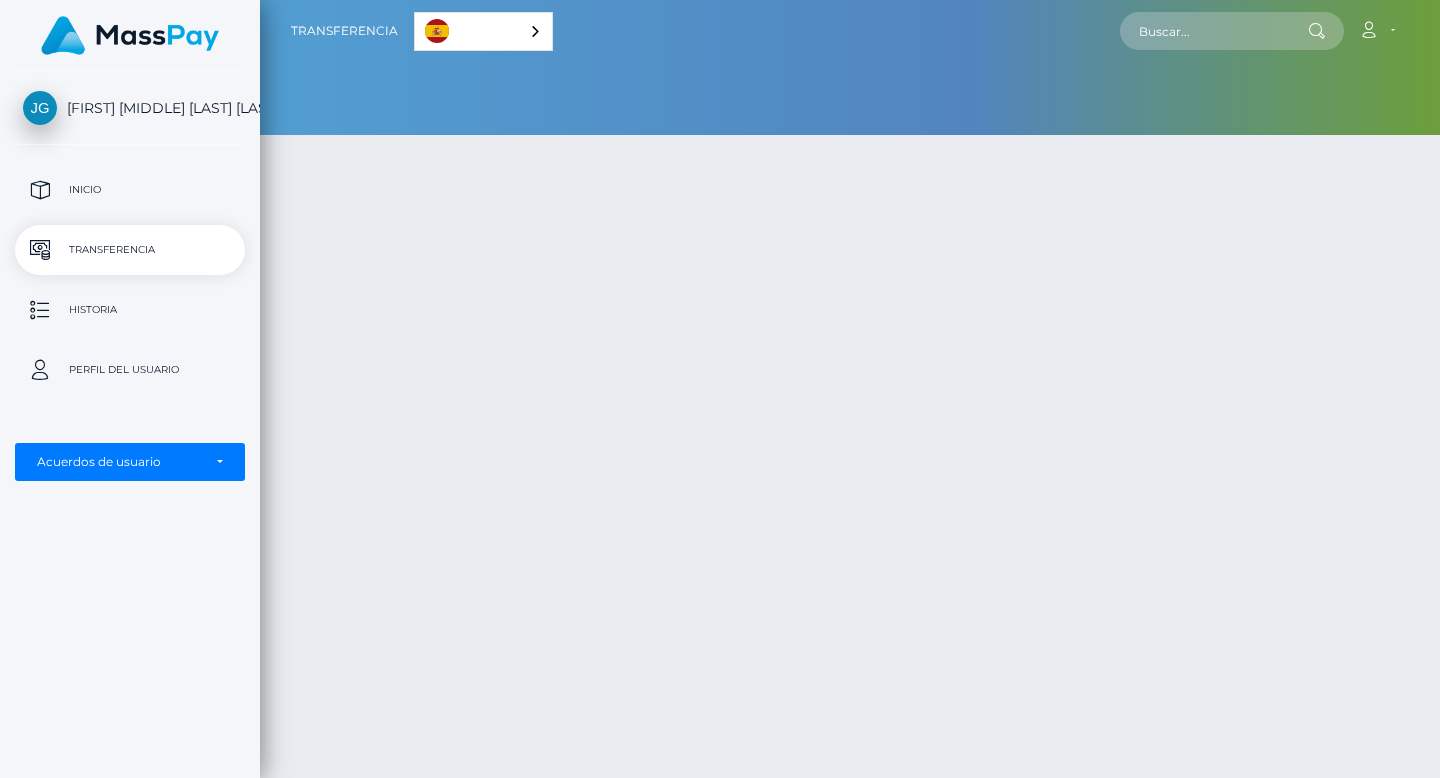 scroll, scrollTop: 0, scrollLeft: 0, axis: both 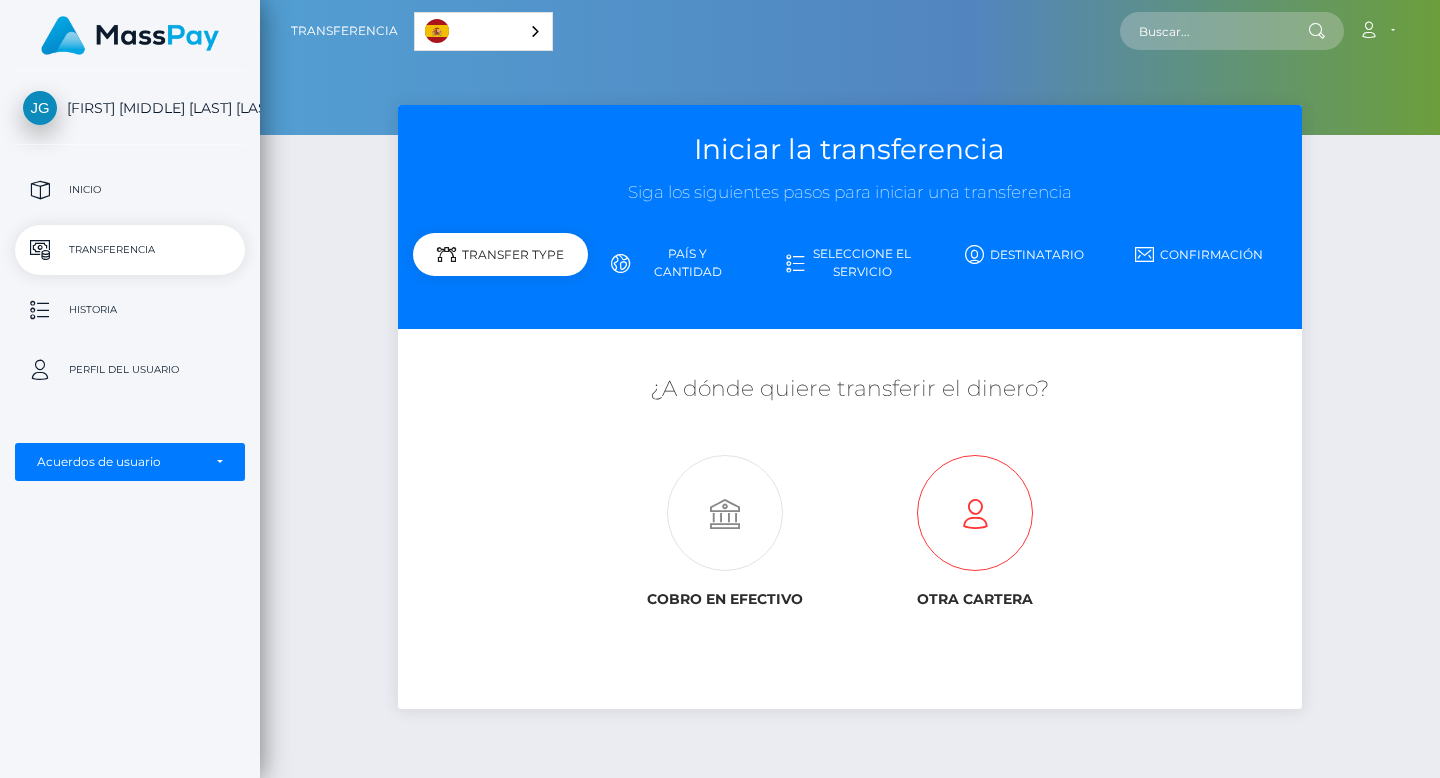 click at bounding box center (975, 514) 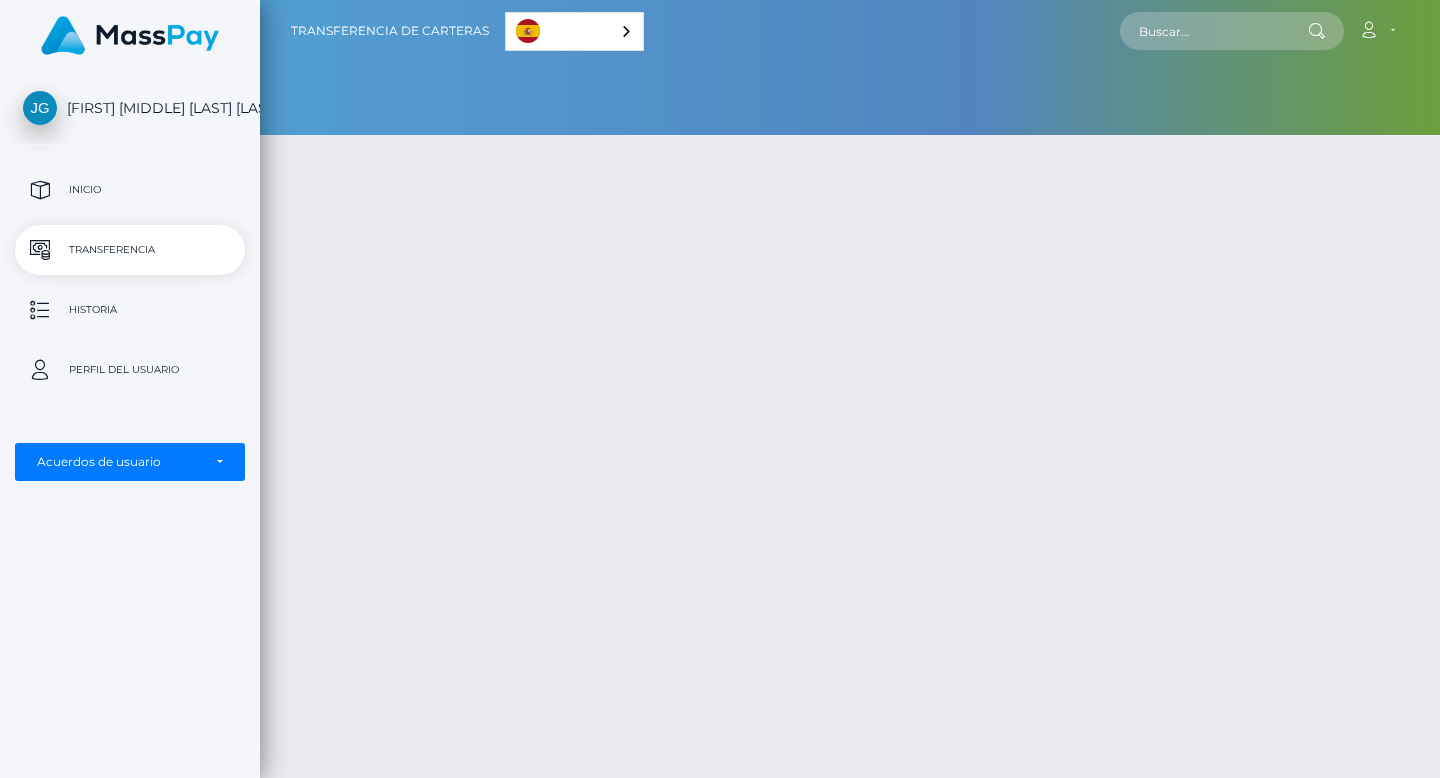 scroll, scrollTop: 0, scrollLeft: 0, axis: both 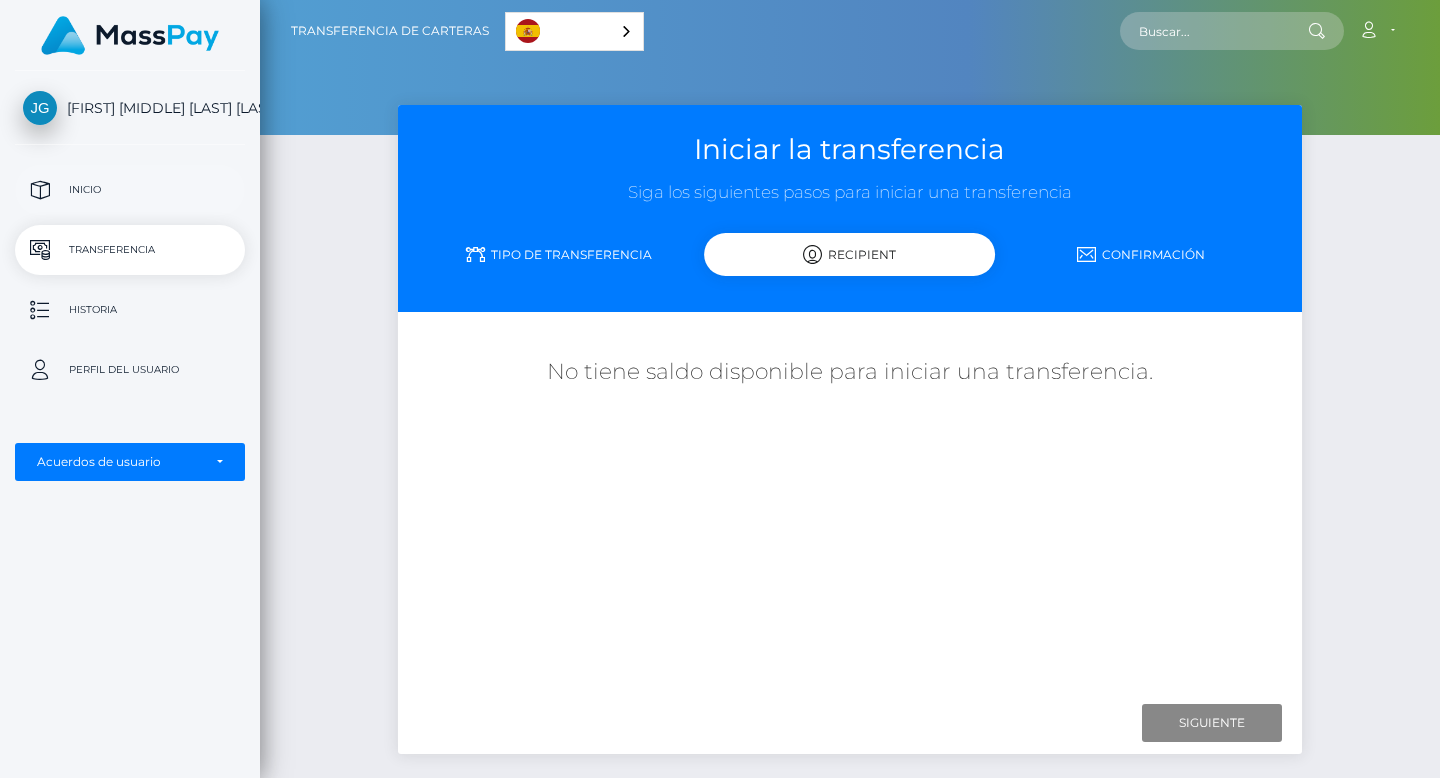 click on "Inicio" at bounding box center (130, 190) 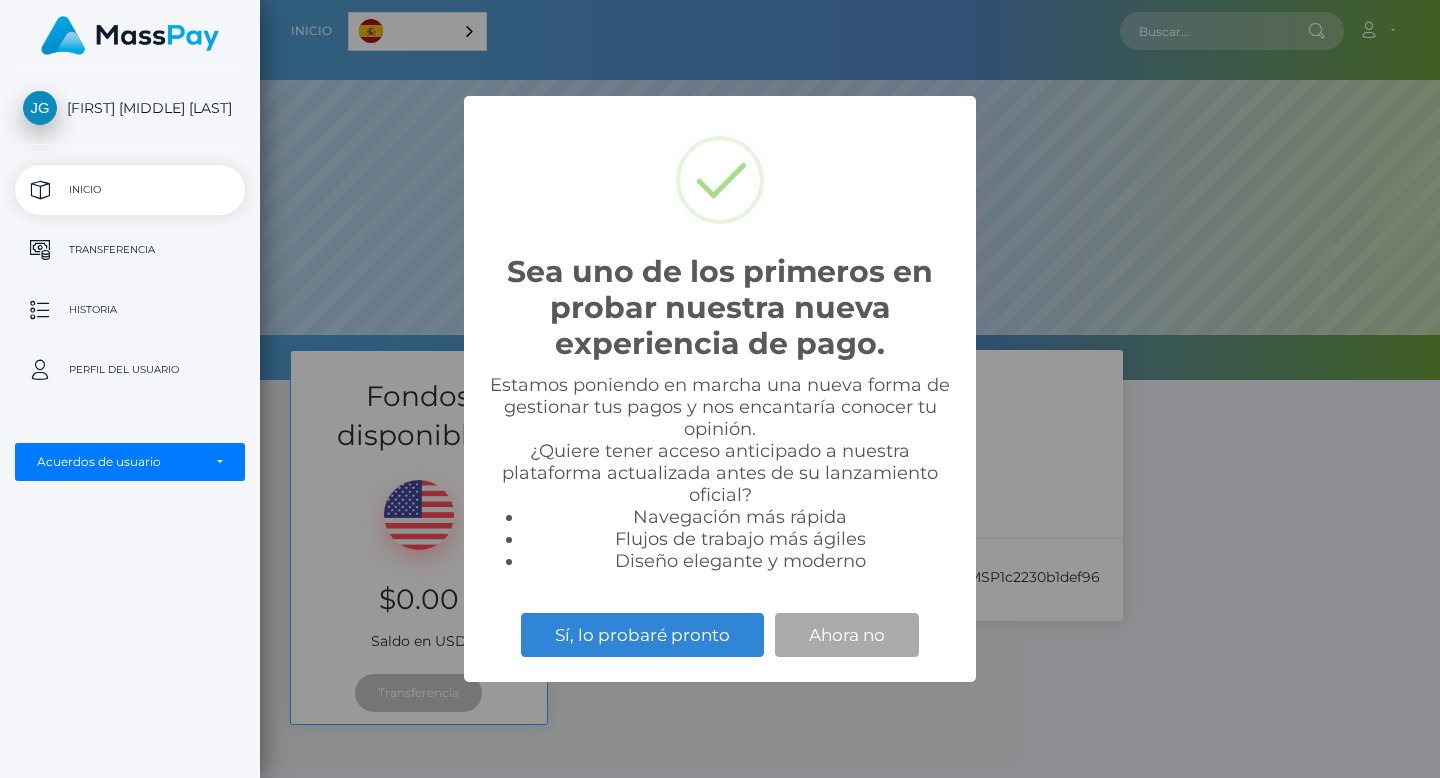 scroll, scrollTop: 0, scrollLeft: 0, axis: both 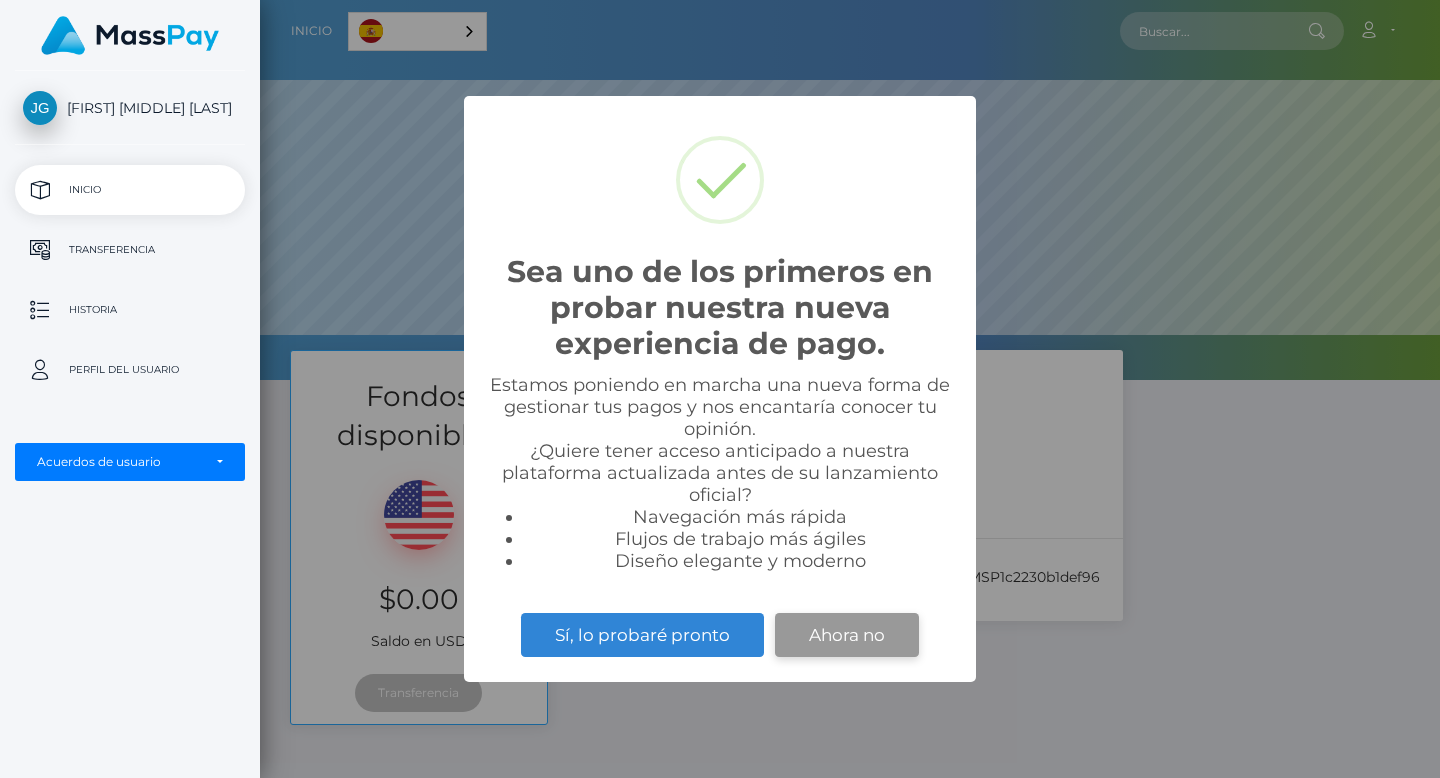 click on "Ahora no" at bounding box center [847, 635] 